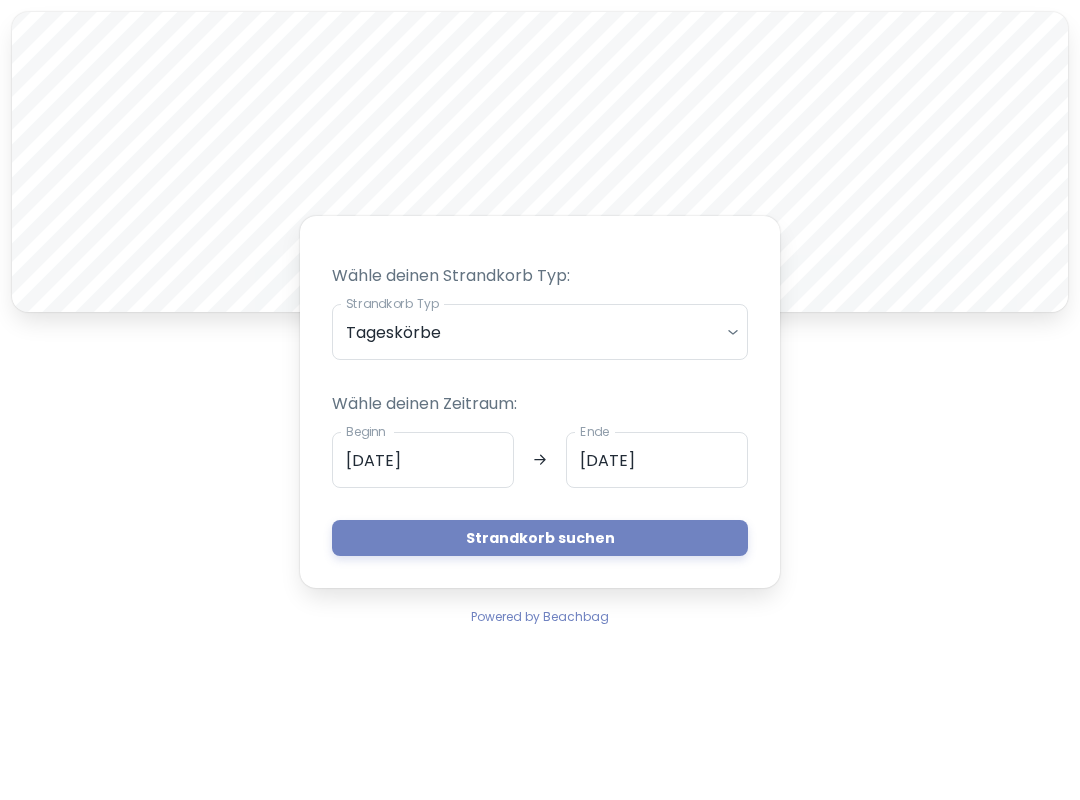 scroll, scrollTop: 0, scrollLeft: 0, axis: both 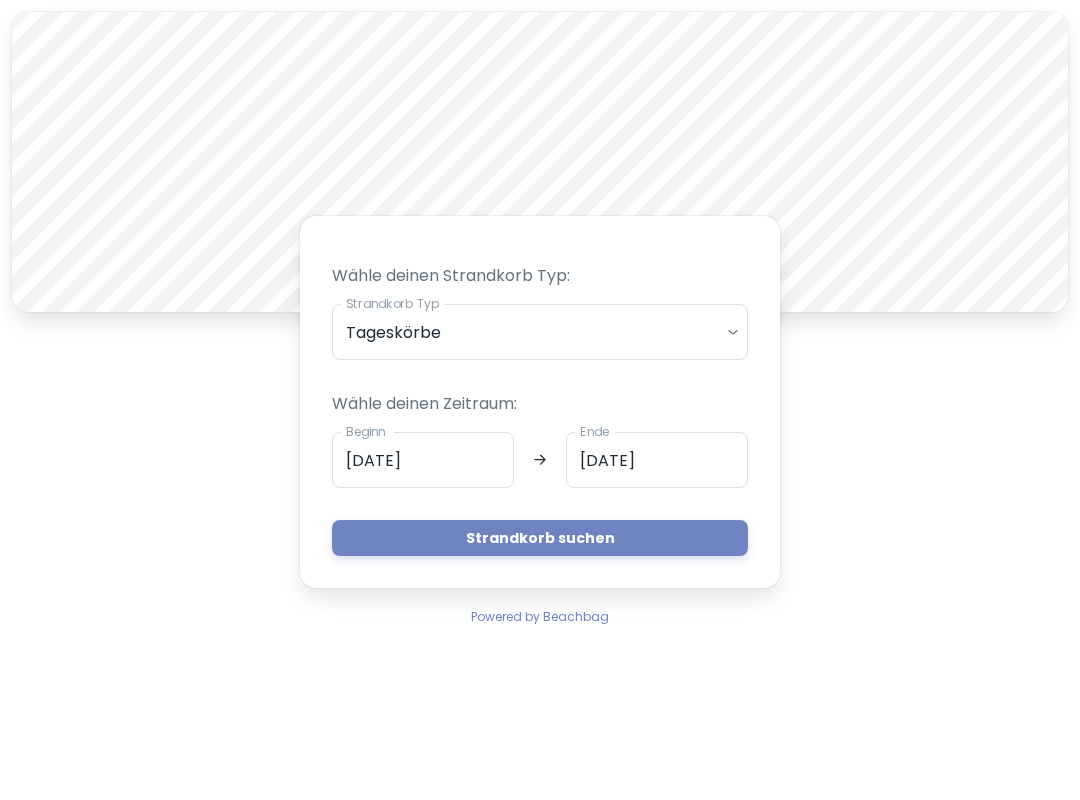 click on "A Wähle deinen Strandkorb Typ: Strandkorb Typ Tageskörbe daily Strandkorb Typ Wähle deinen Zeitraum: Beginn [DATE] Beginn Ende [DATE] Ende Strandkorb suchen Powered by Beachbag" at bounding box center [540, 400] 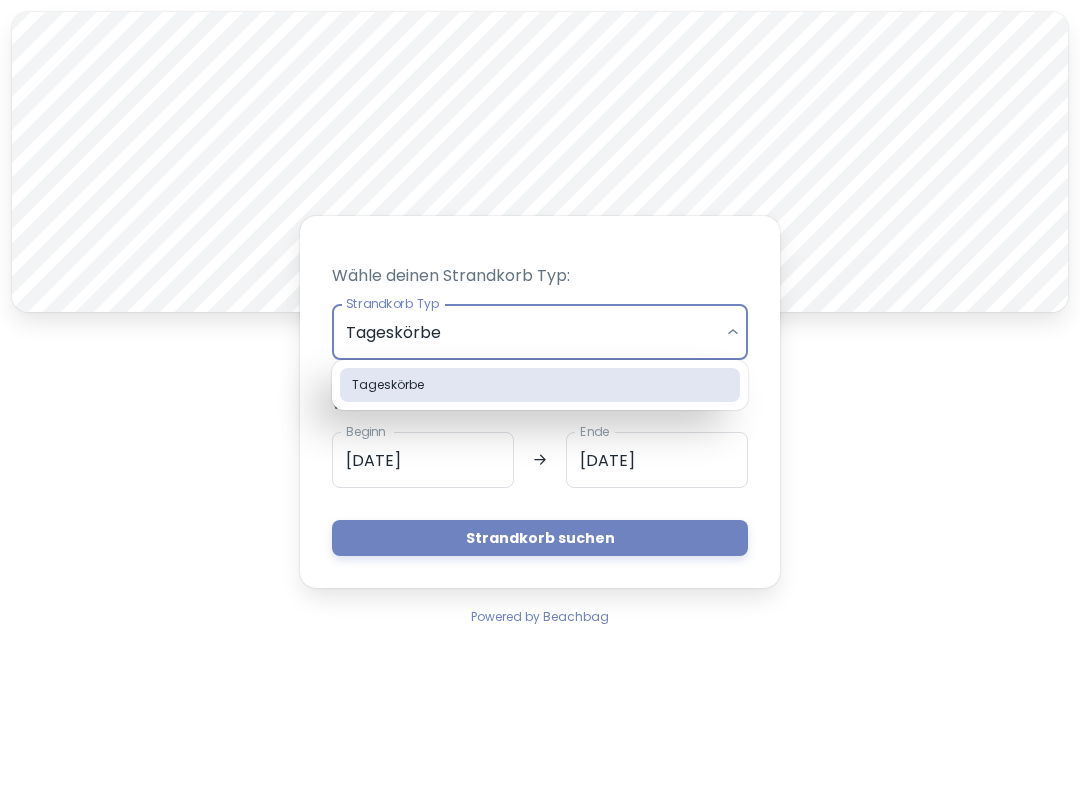 click on "Tageskörbe" at bounding box center (540, 385) 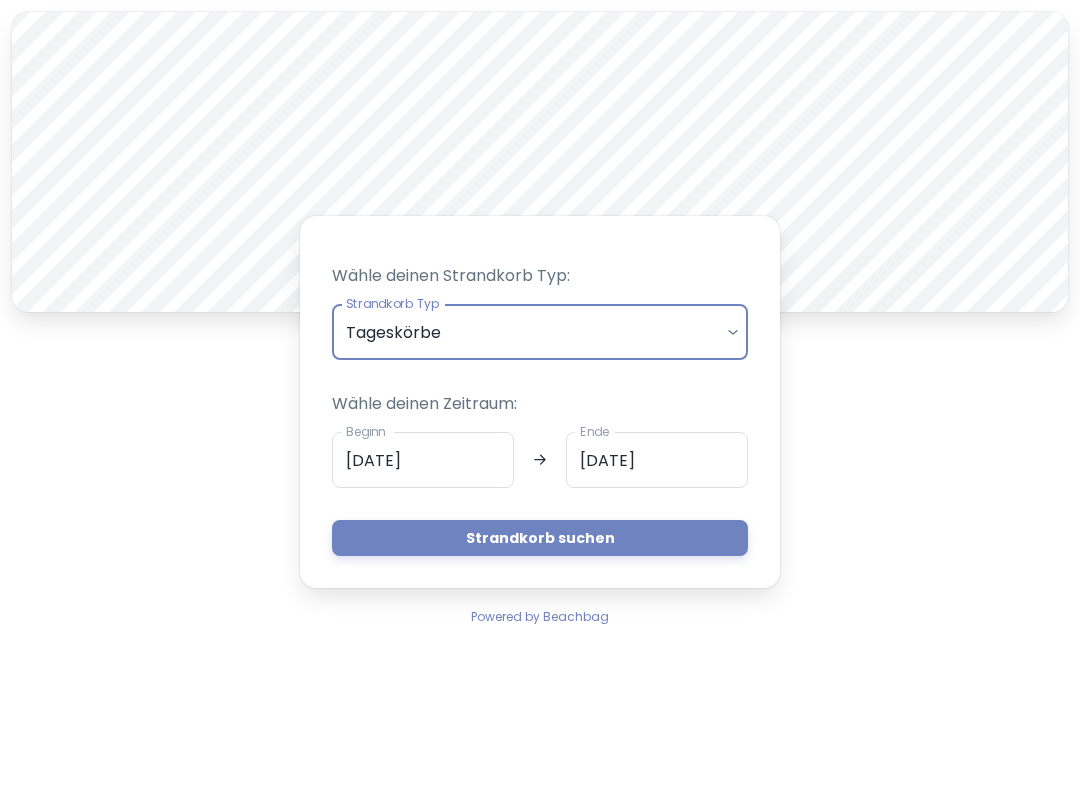click on "A Wähle deinen Strandkorb Typ: Strandkorb Typ Tageskörbe daily Strandkorb Typ Wähle deinen Zeitraum: Beginn [DATE] Beginn Ende [DATE] Ende Strandkorb suchen Powered by Beachbag" at bounding box center (540, 400) 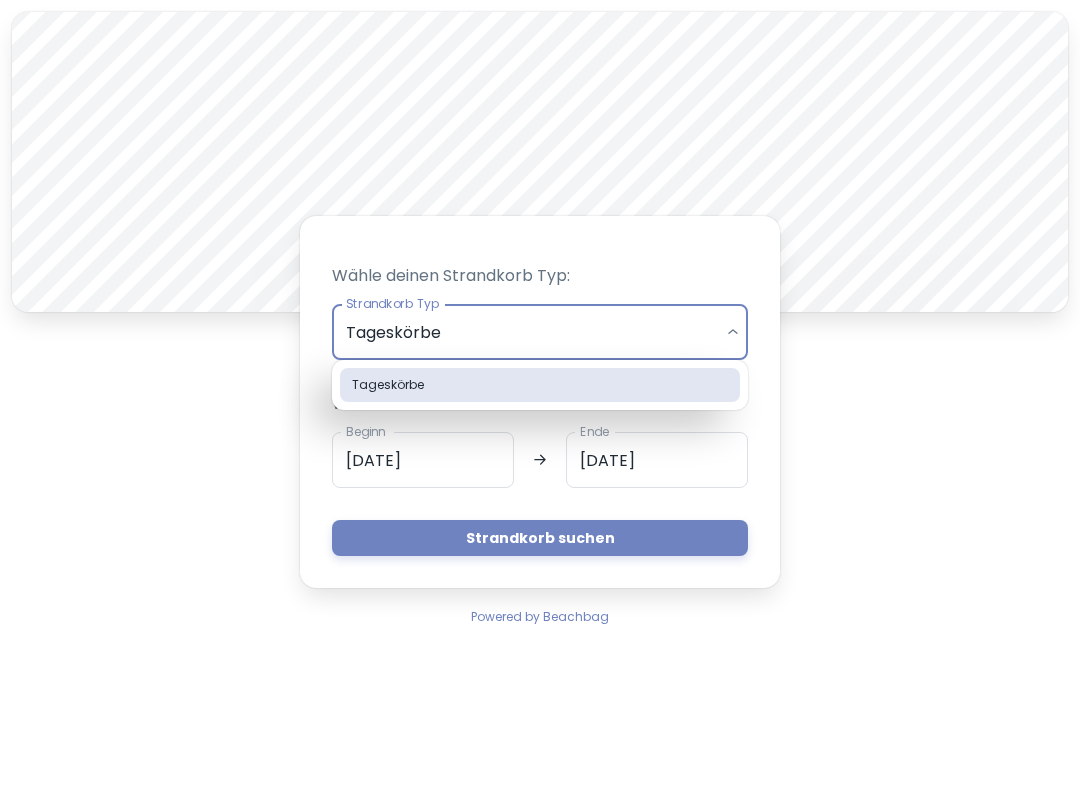 click on "Tageskörbe" at bounding box center [540, 385] 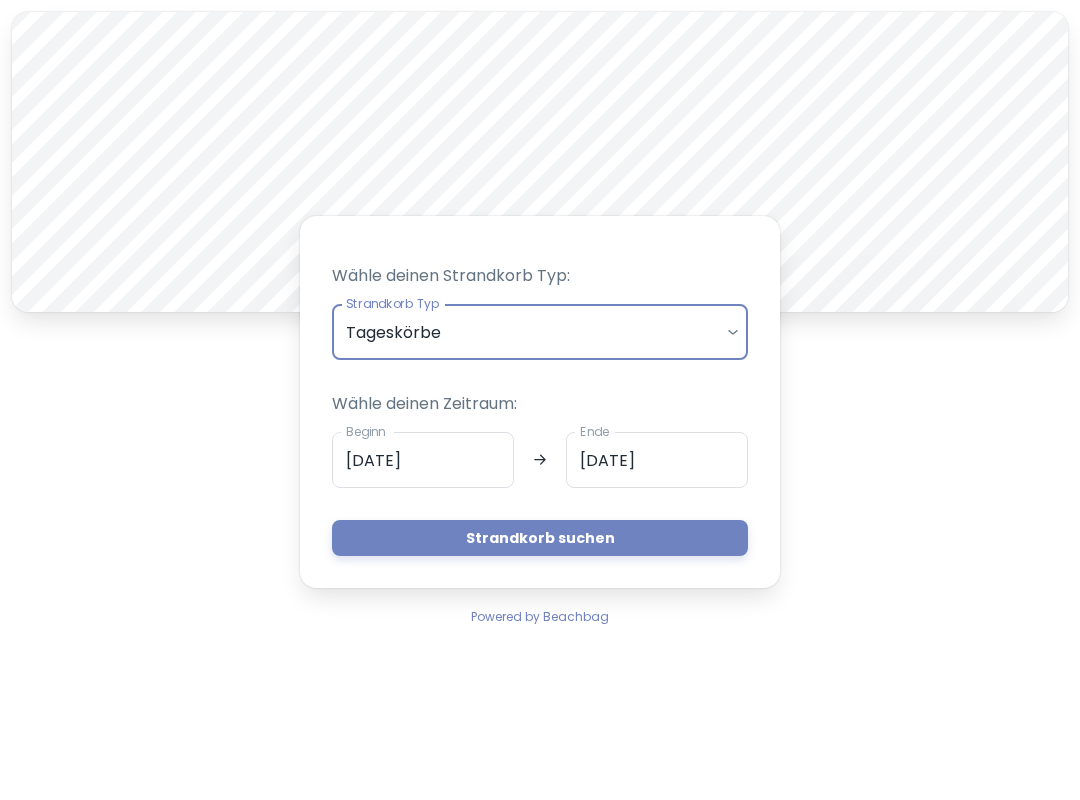 click on "[DATE]" at bounding box center (423, 460) 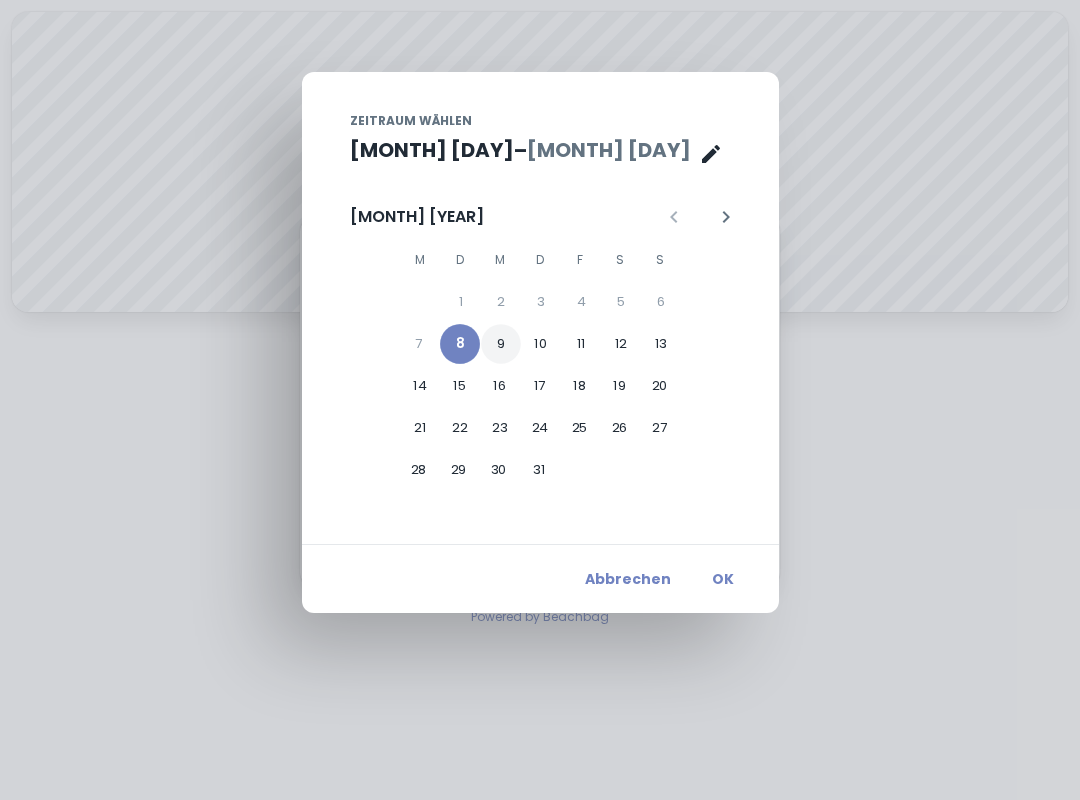 click on "9" at bounding box center [501, 302] 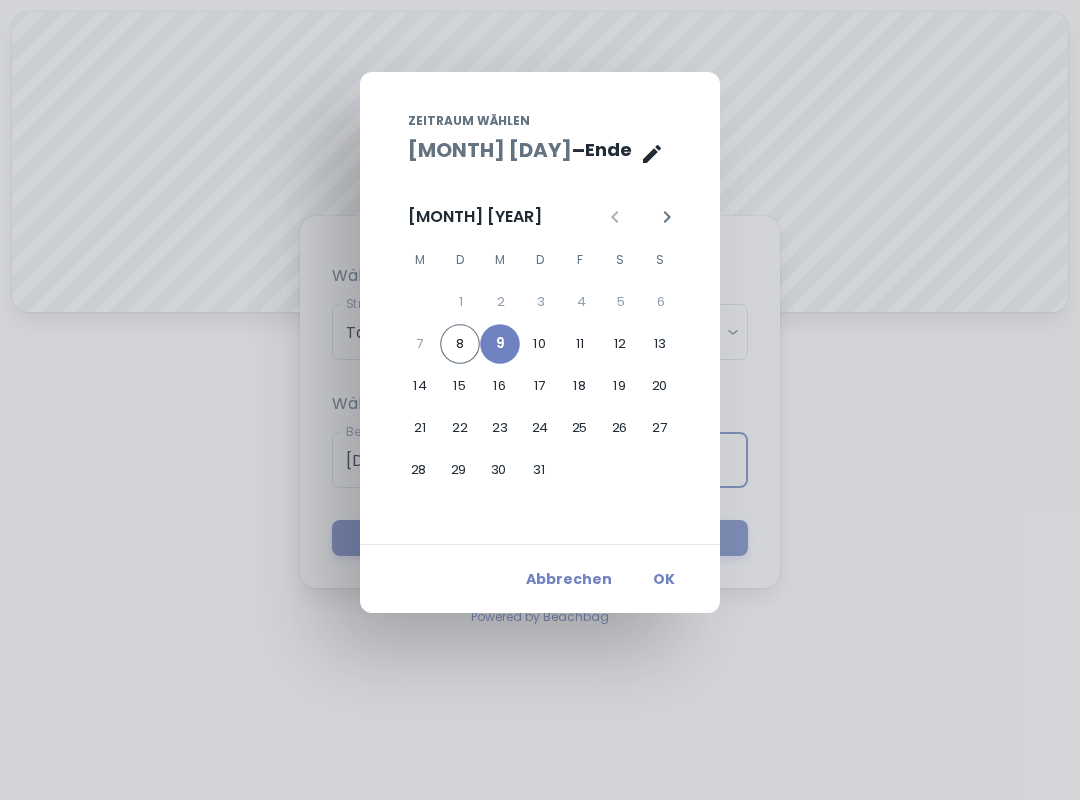 click on "OK" at bounding box center (664, 579) 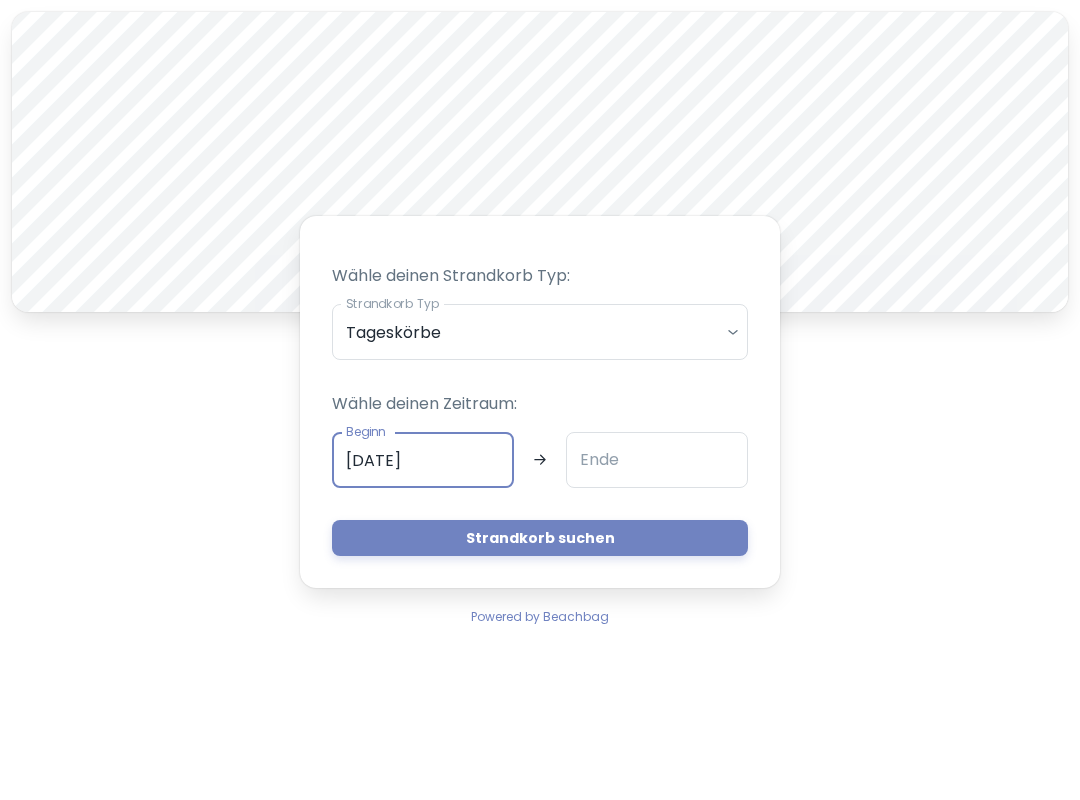 click on "Ende" at bounding box center (657, 460) 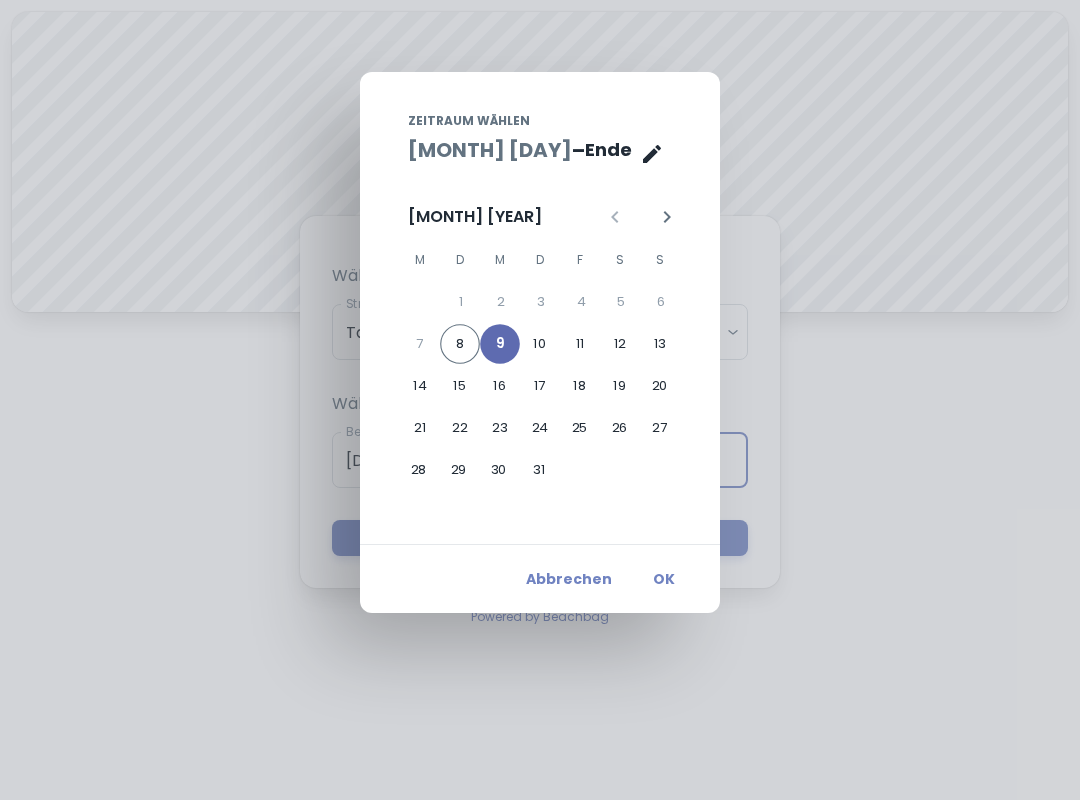 click on "9" at bounding box center [500, 344] 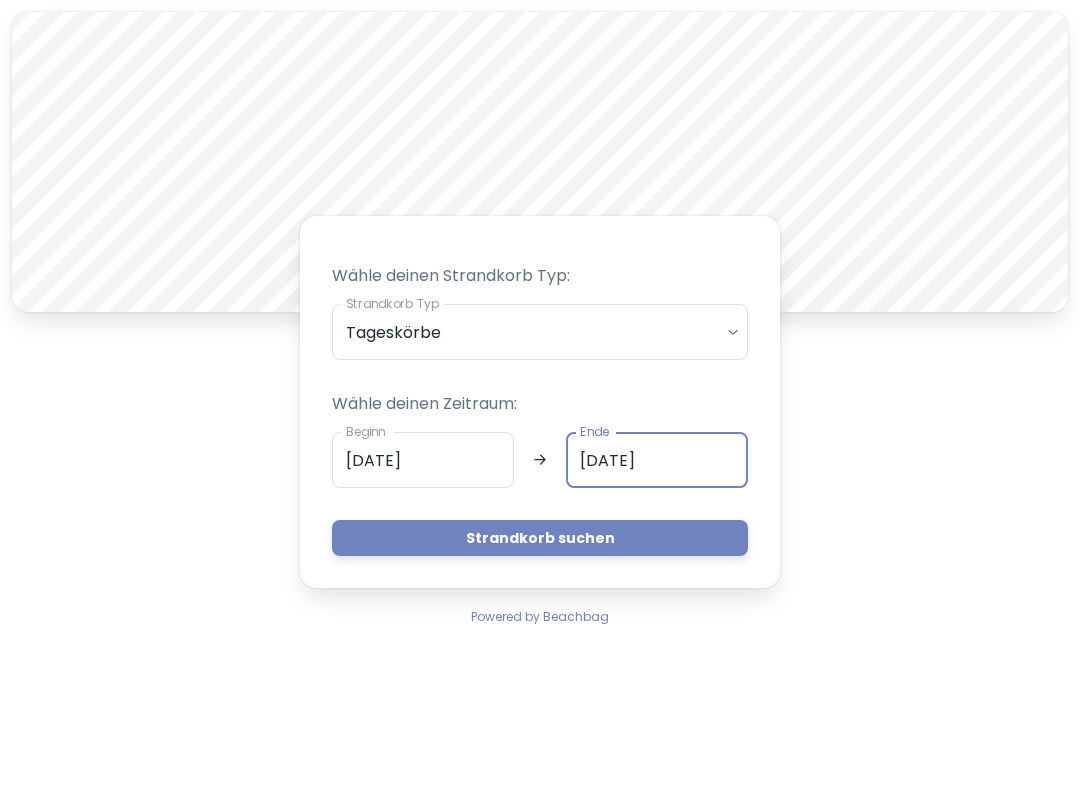 click on "Strandkorb suchen" at bounding box center (540, 538) 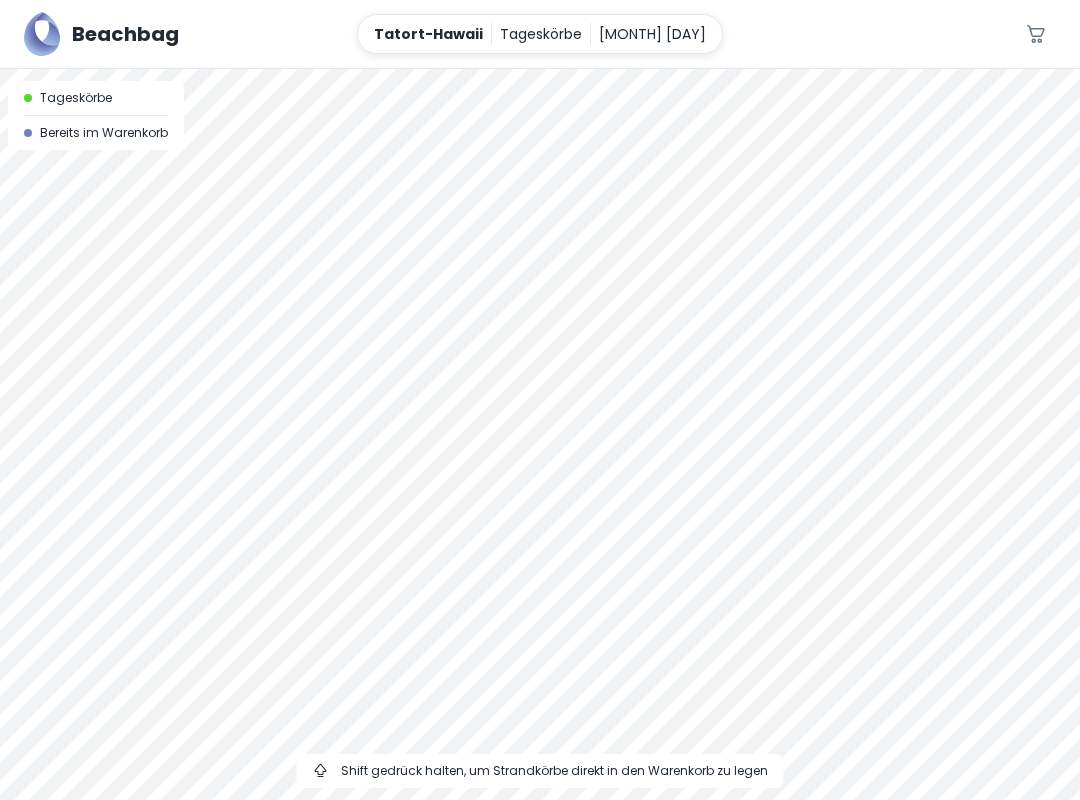 click at bounding box center [540, 69] 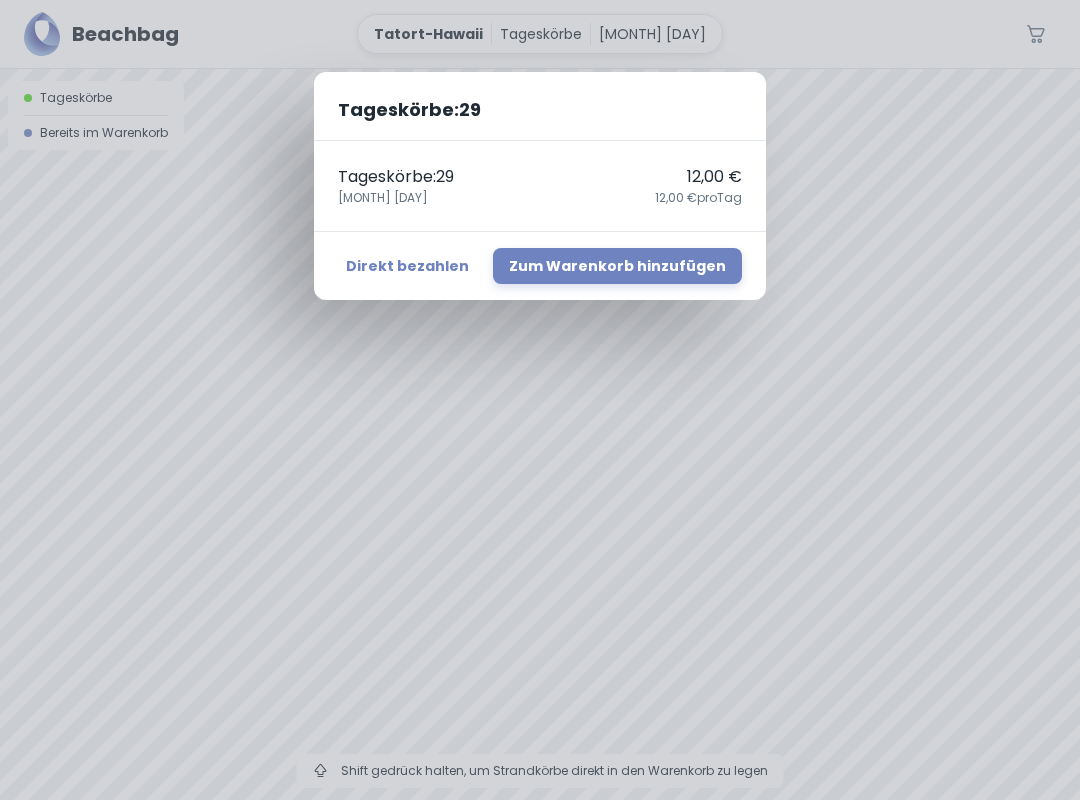 click on "Tageskörbe :  29 Tageskörbe :  29 12,00 € [DAY] [MONTH] 12,00 €  pro  Tag Direkt bezahlen Zum Warenkorb hinzufügen" at bounding box center [540, 400] 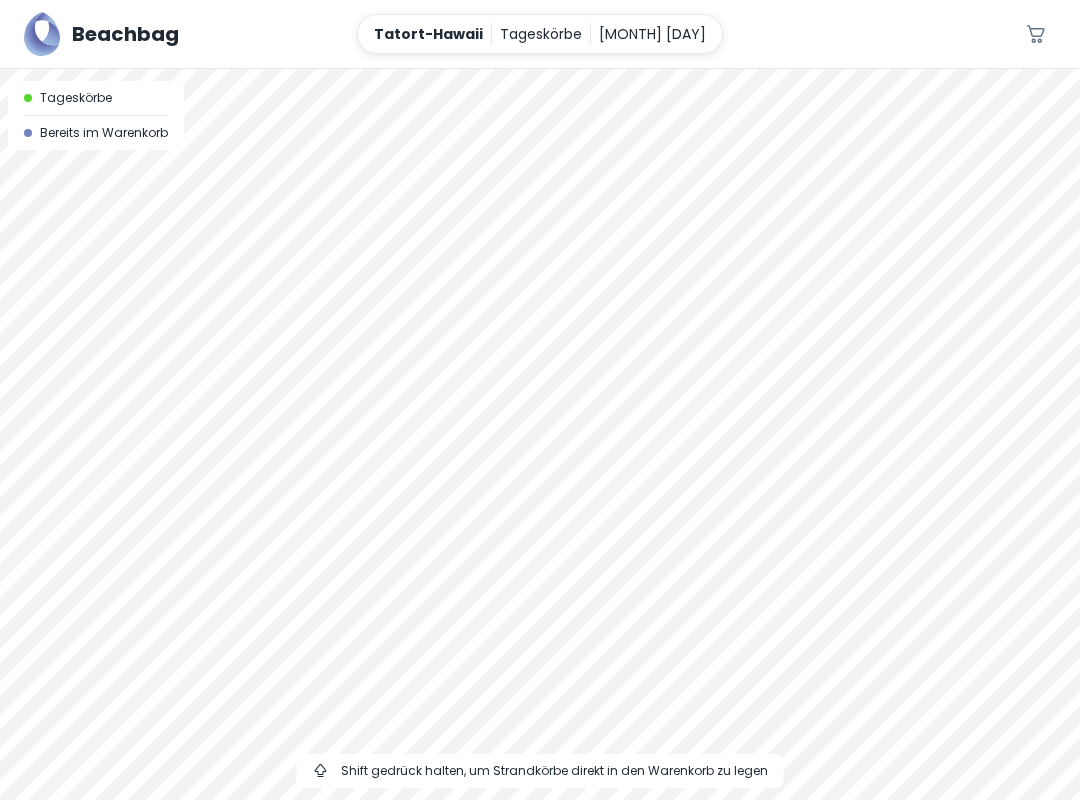 click at bounding box center [540, 69] 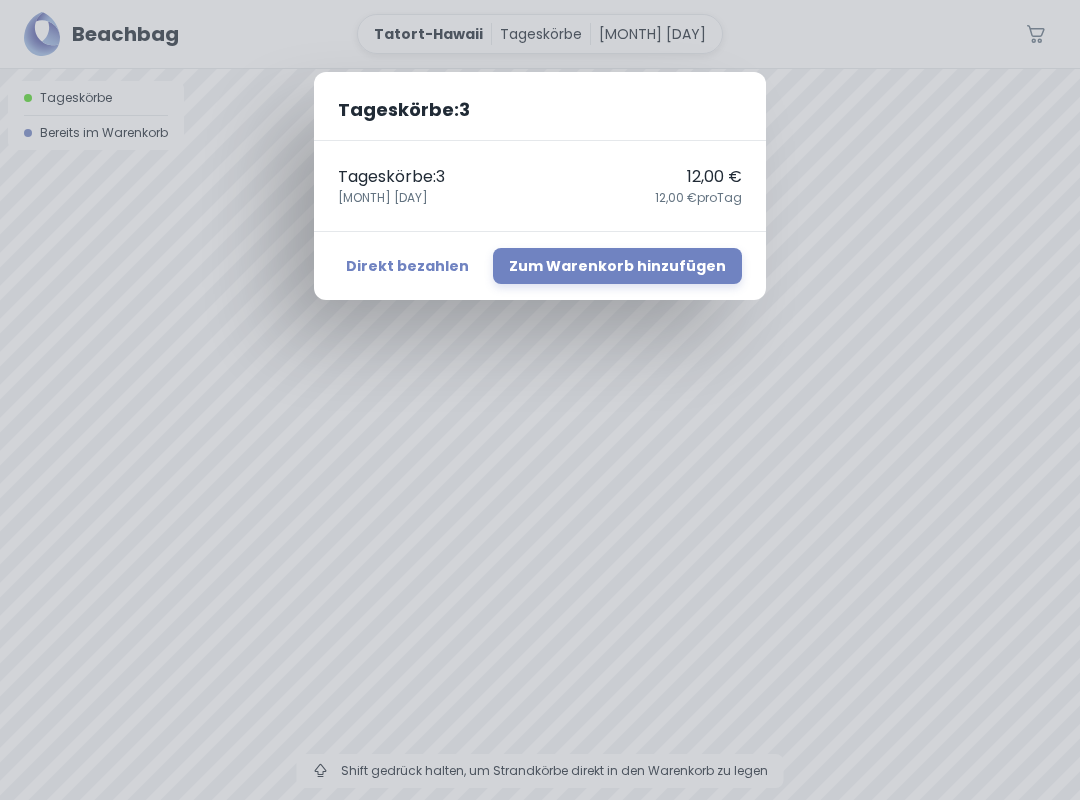 click on "Tageskörbe :  3 Tageskörbe :  3 12,00 € [DAY] [MONTH] 12,00 €  pro  Tag Direkt bezahlen Zum Warenkorb hinzufügen" at bounding box center (540, 400) 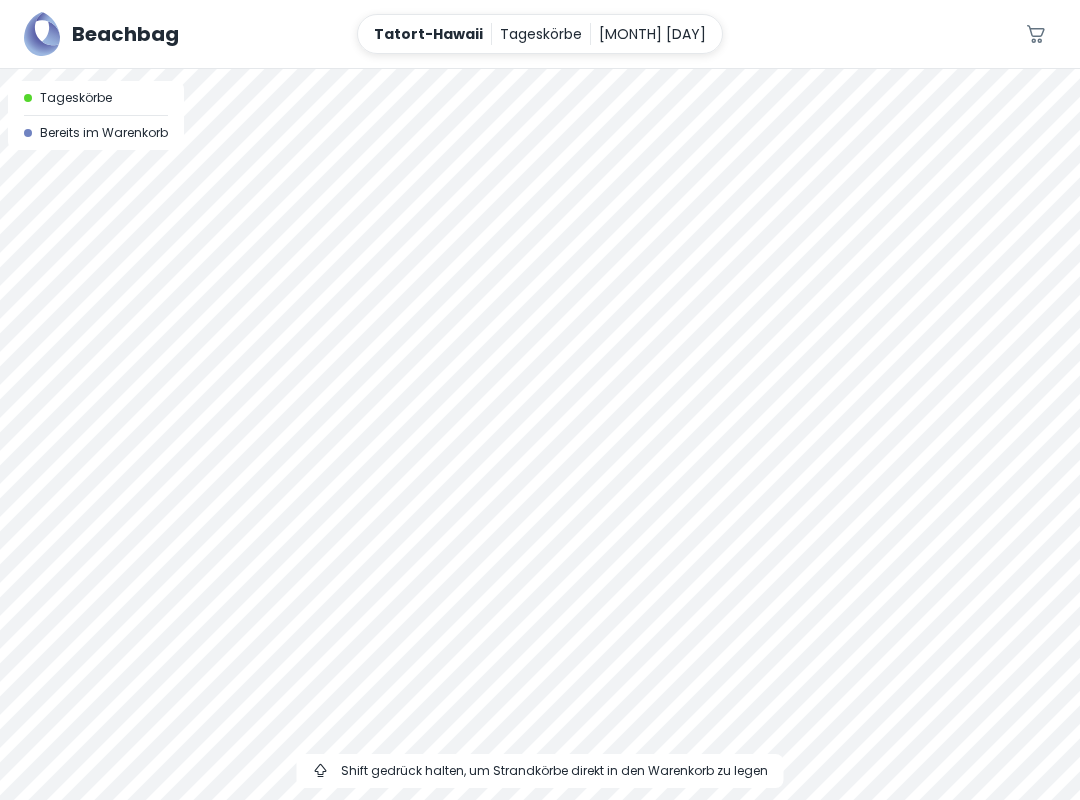 click at bounding box center [540, 69] 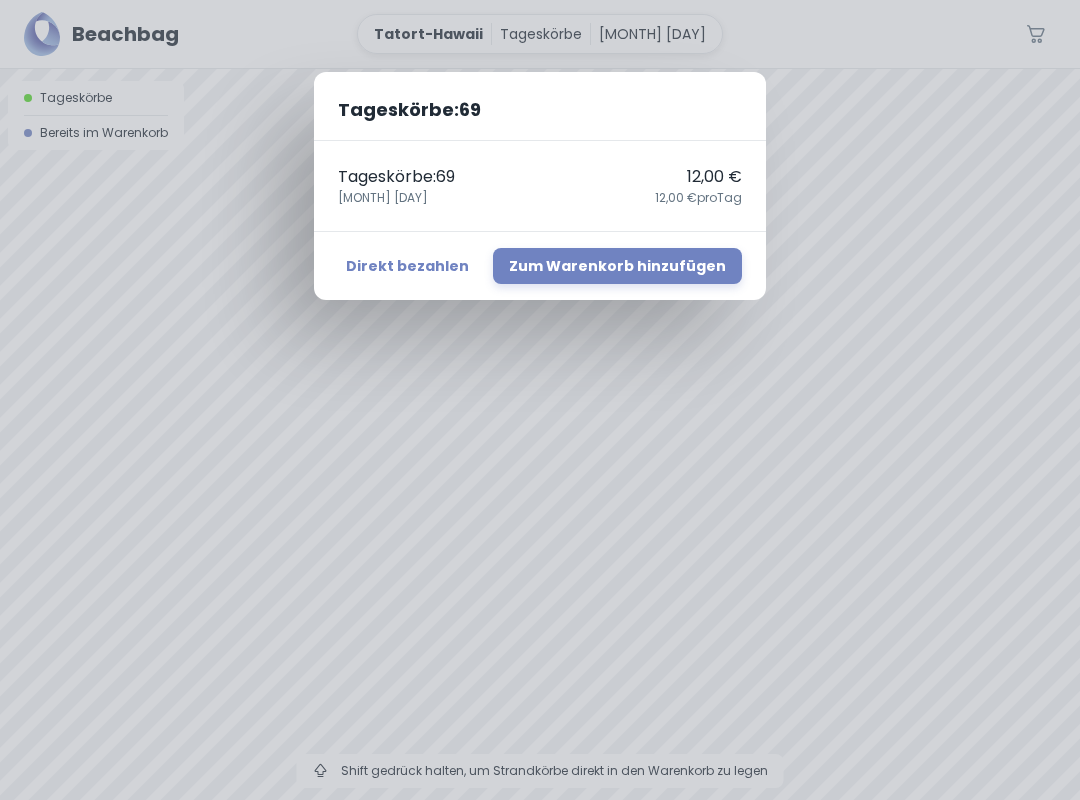 click on "Tageskörbe :  69 Tageskörbe :  69 12,00 € [DAY] [MONTH] 12,00 €  pro  Tag Direkt bezahlen Zum Warenkorb hinzufügen" at bounding box center (540, 400) 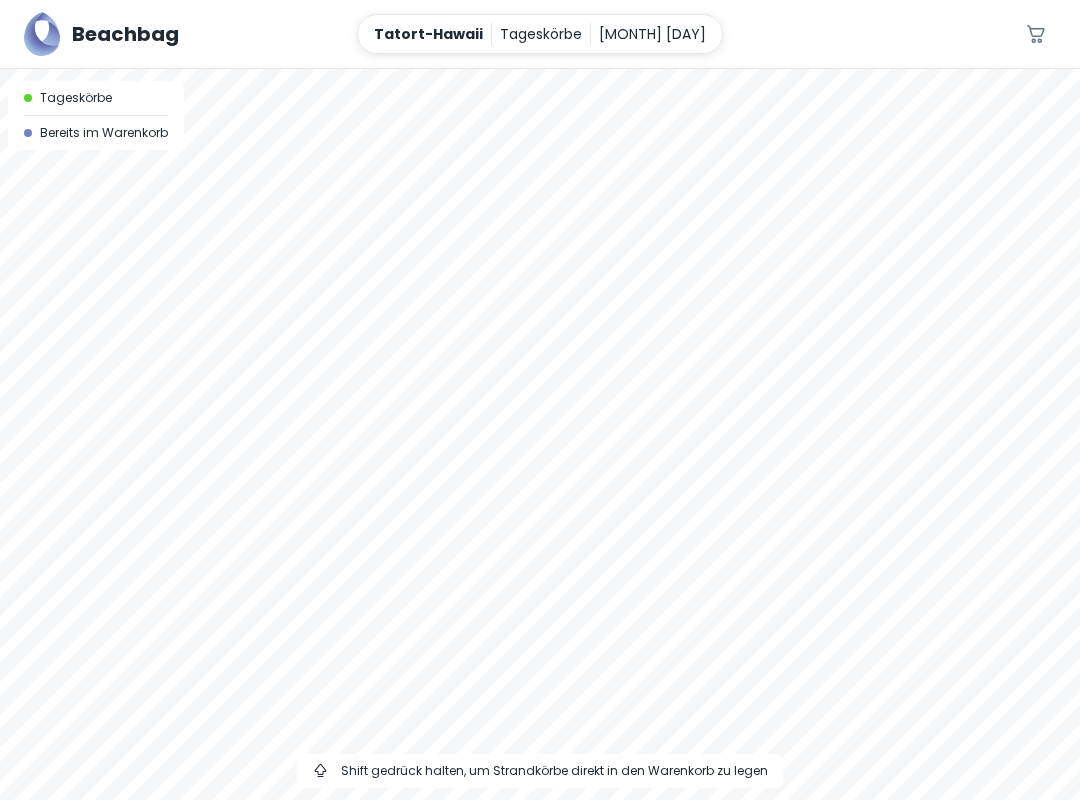 click at bounding box center [540, 434] 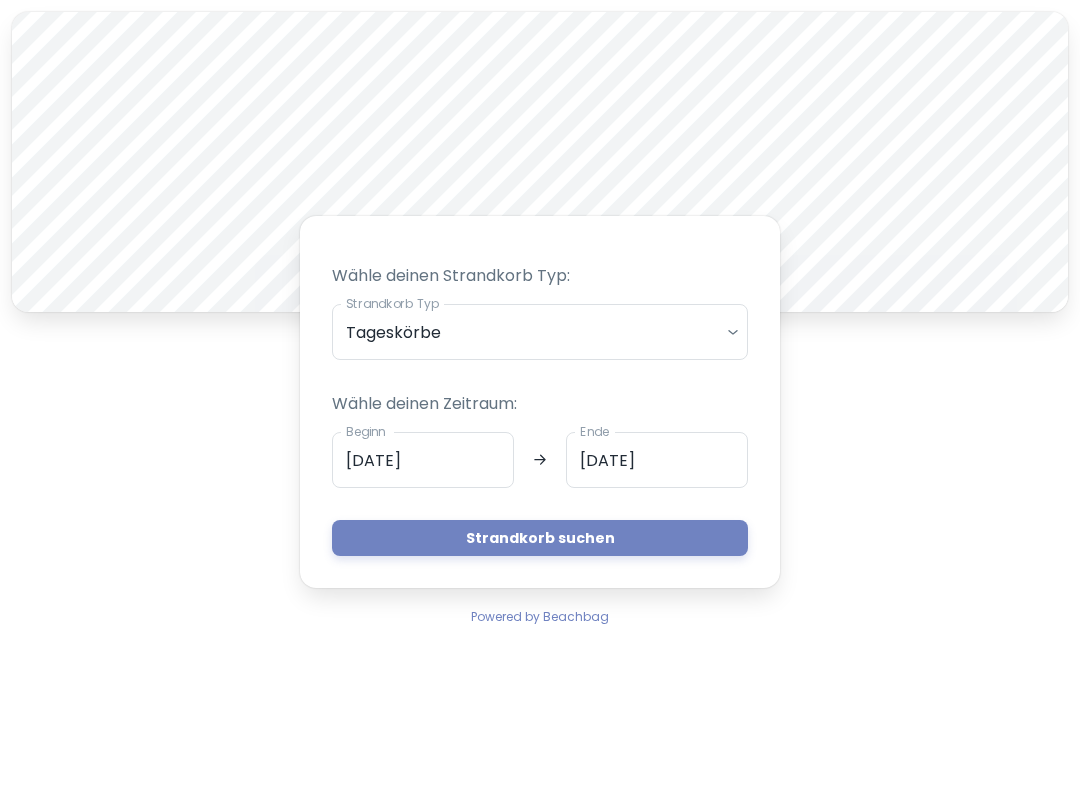 click on "[DATE]" at bounding box center [423, 460] 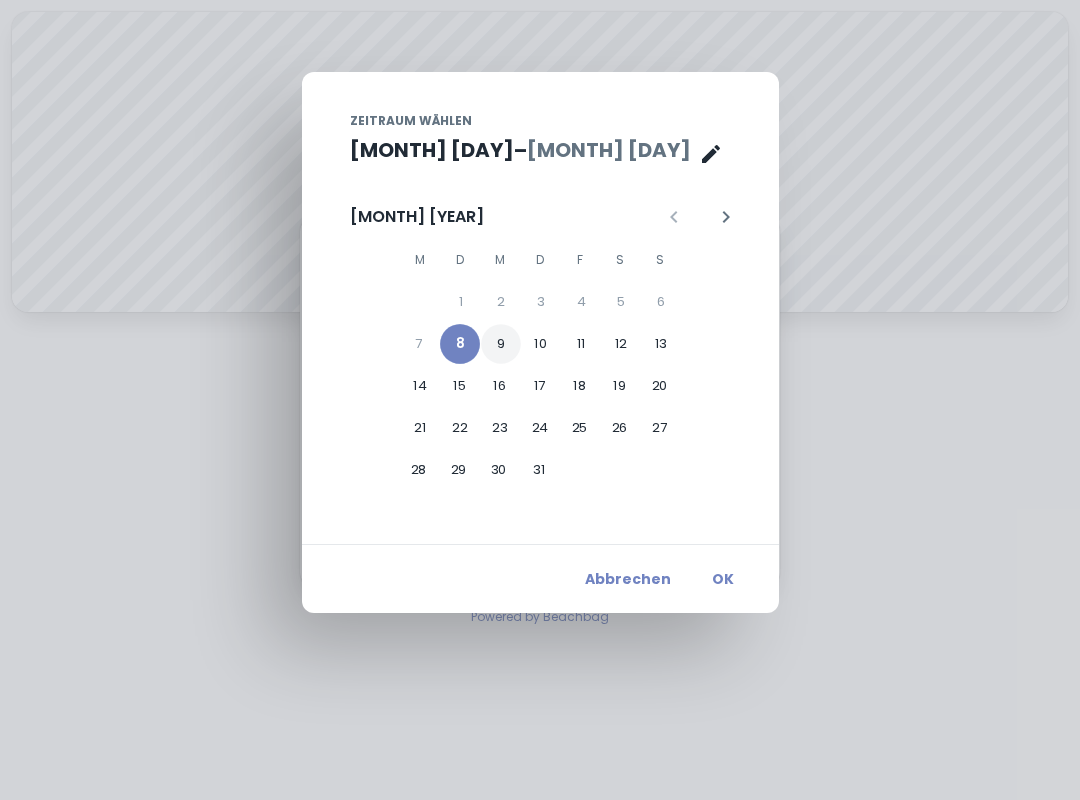 click on "9" at bounding box center (501, 302) 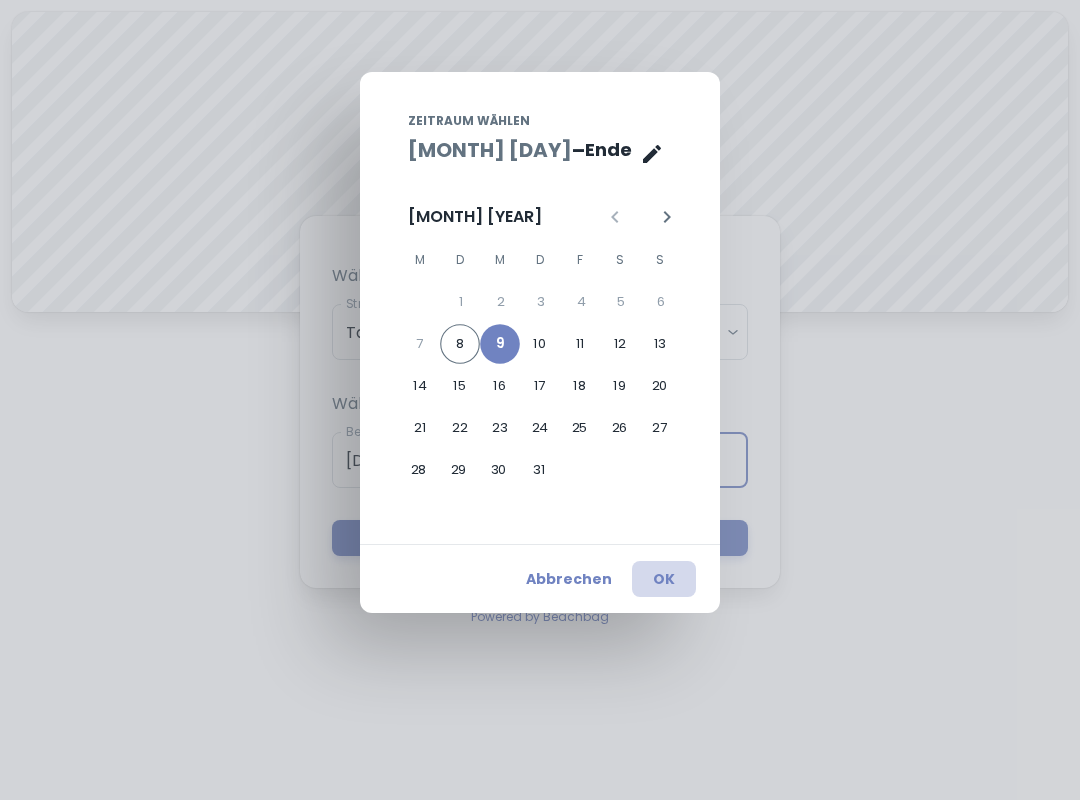 click on "OK" at bounding box center (664, 579) 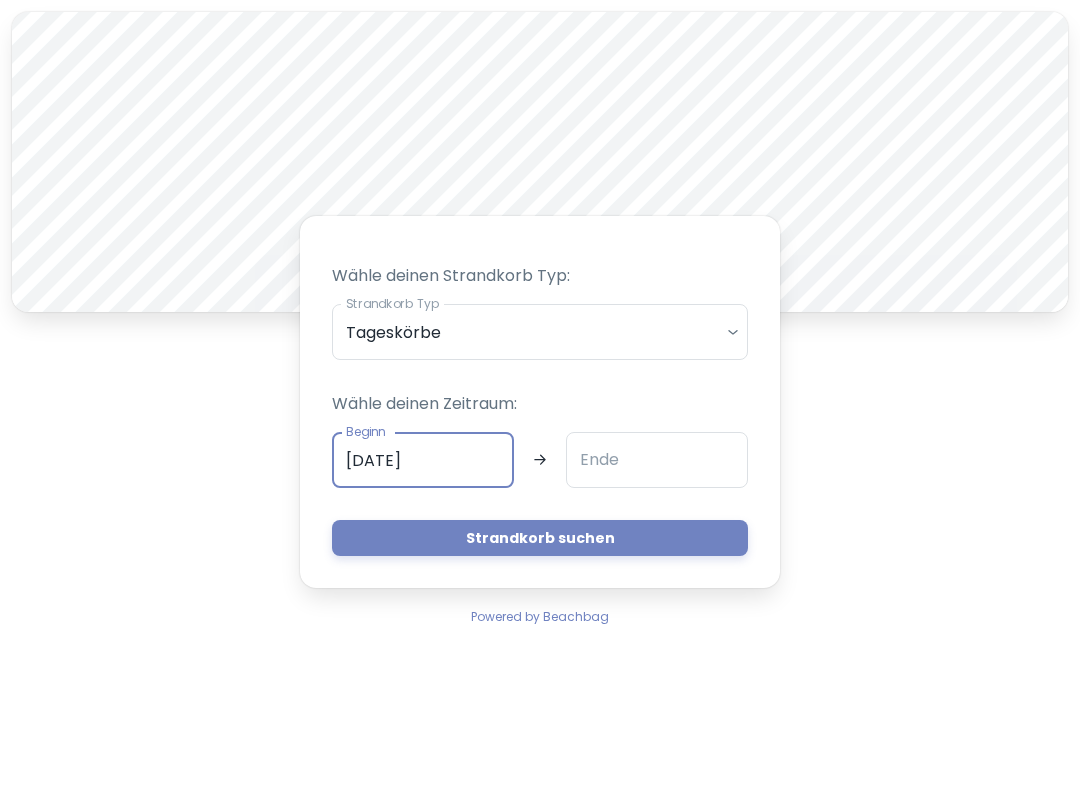 click on "Ende" at bounding box center (657, 460) 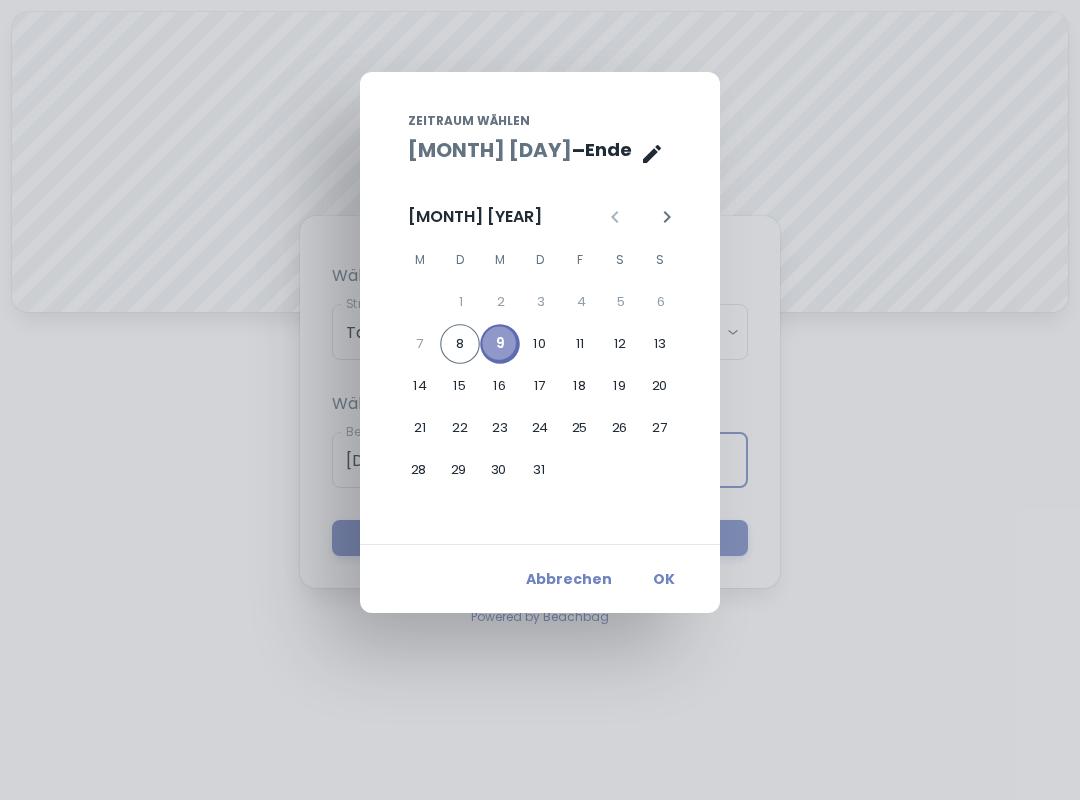 click on "9" at bounding box center (500, 344) 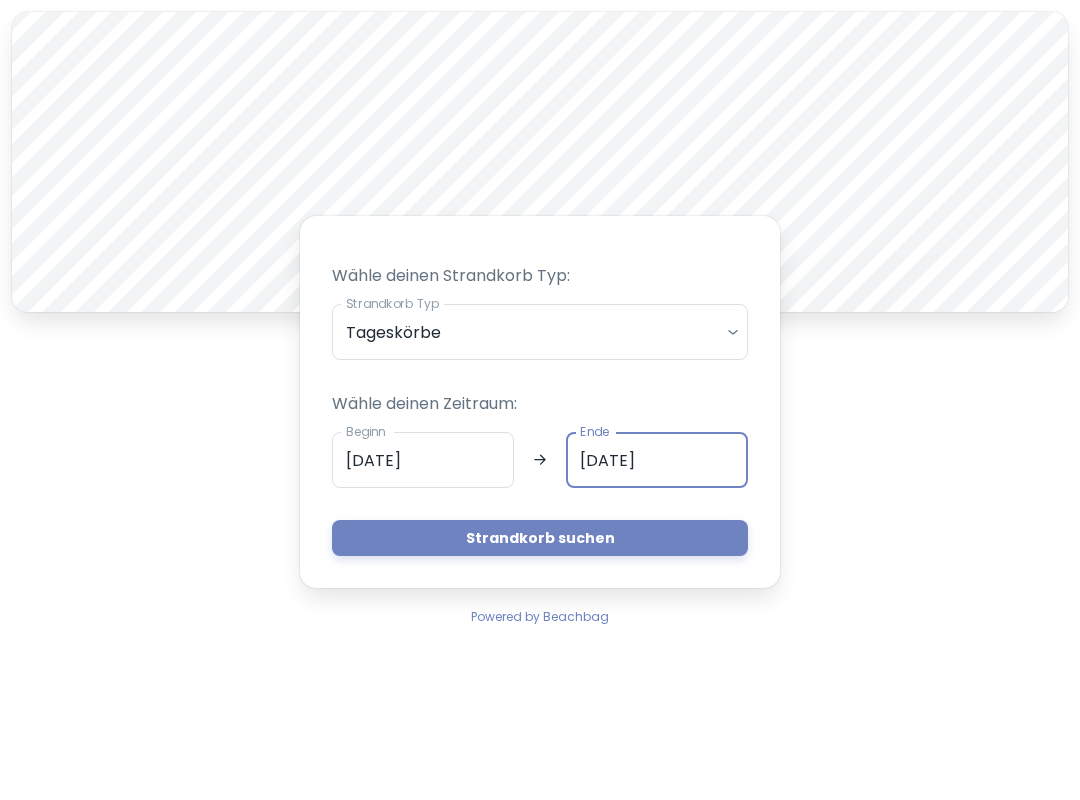 click on "Strandkorb suchen" at bounding box center [540, 538] 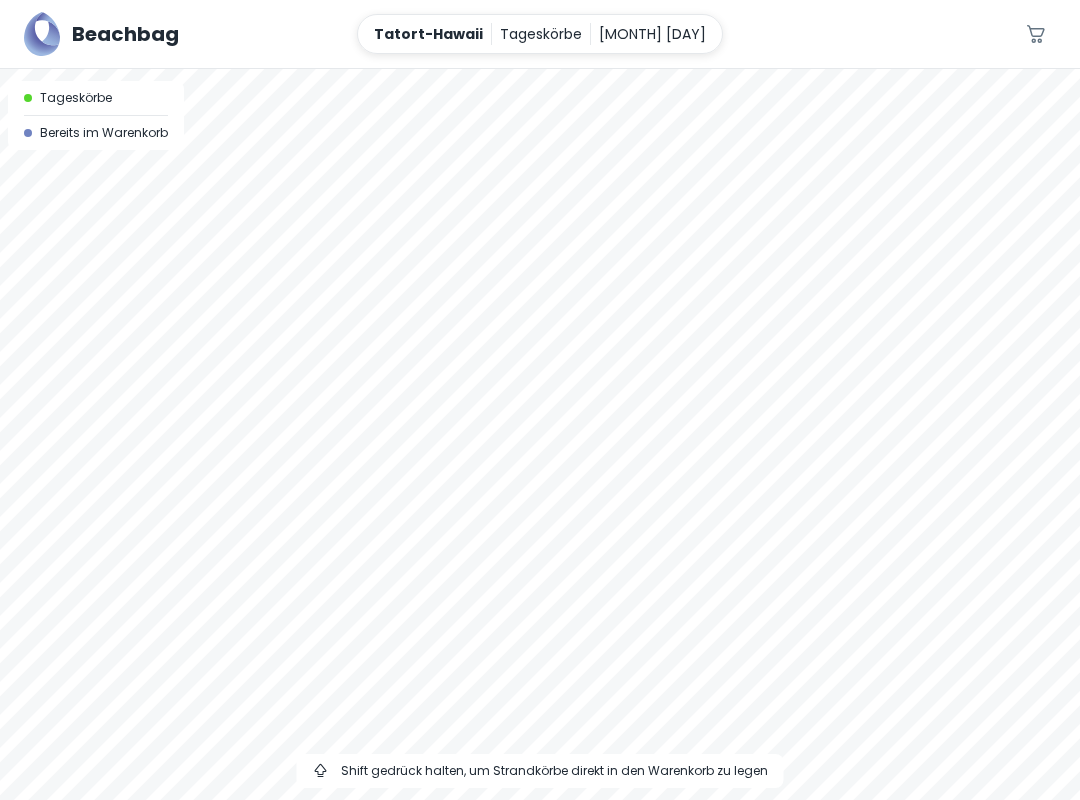 click at bounding box center [540, 434] 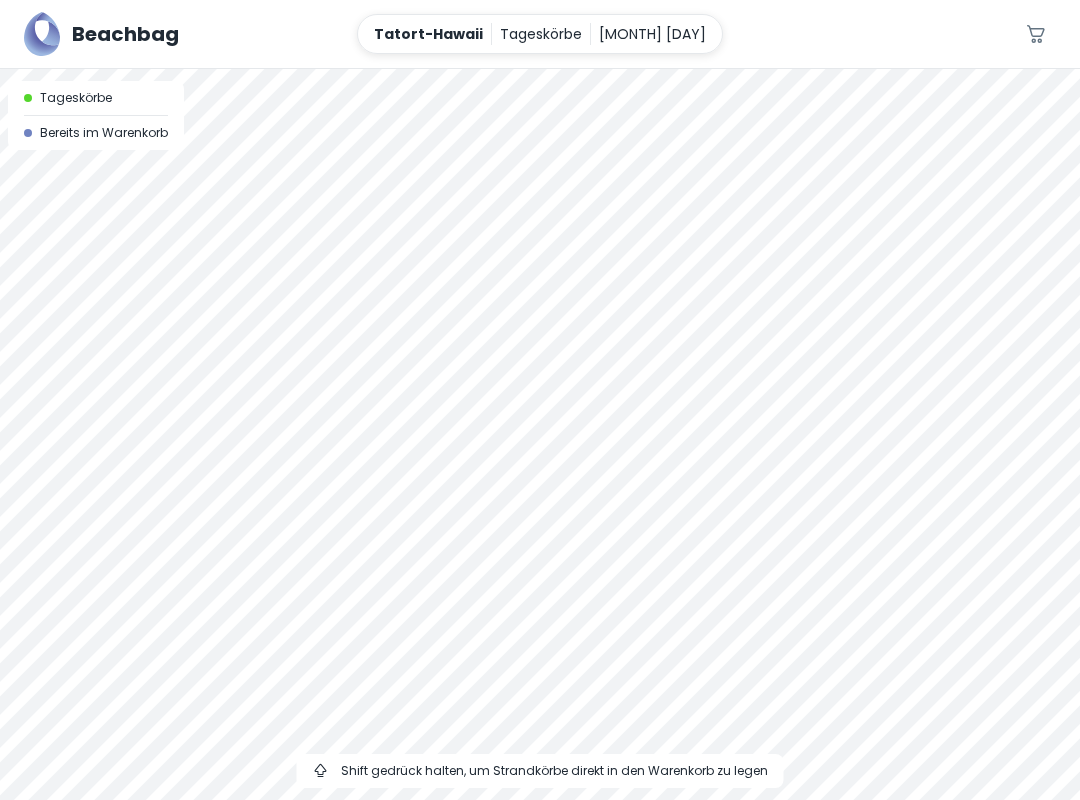 click at bounding box center (540, 434) 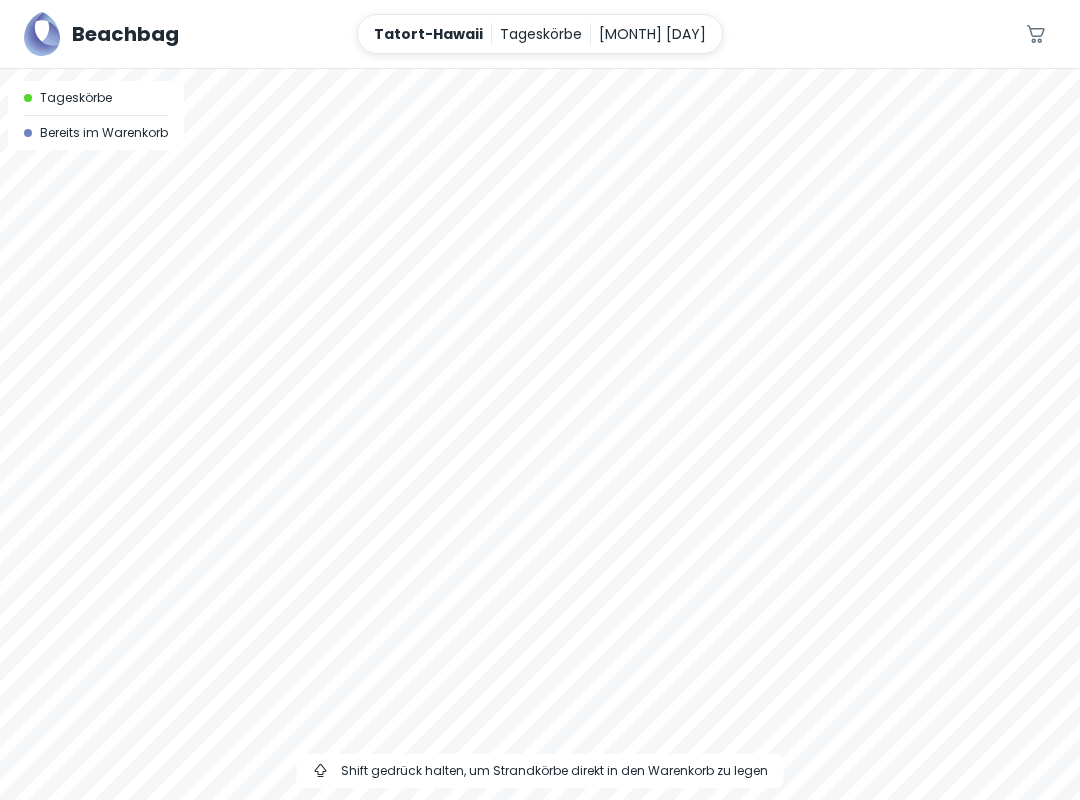 click at bounding box center [540, 434] 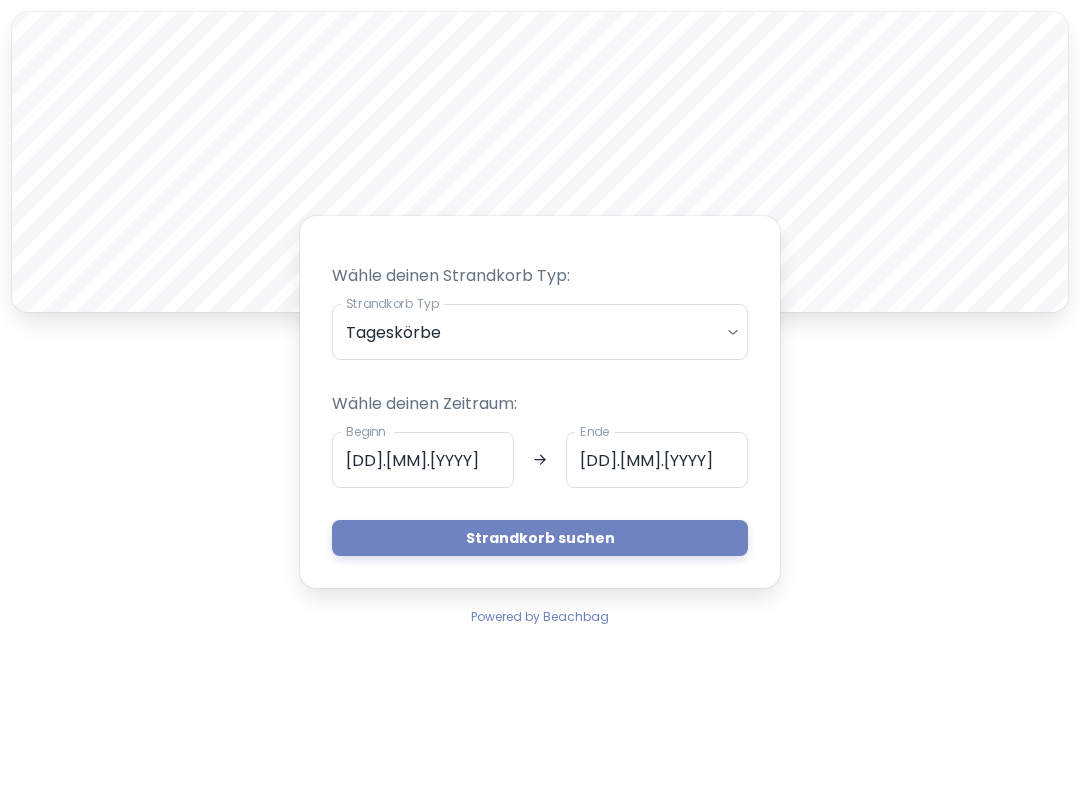 scroll, scrollTop: 0, scrollLeft: 0, axis: both 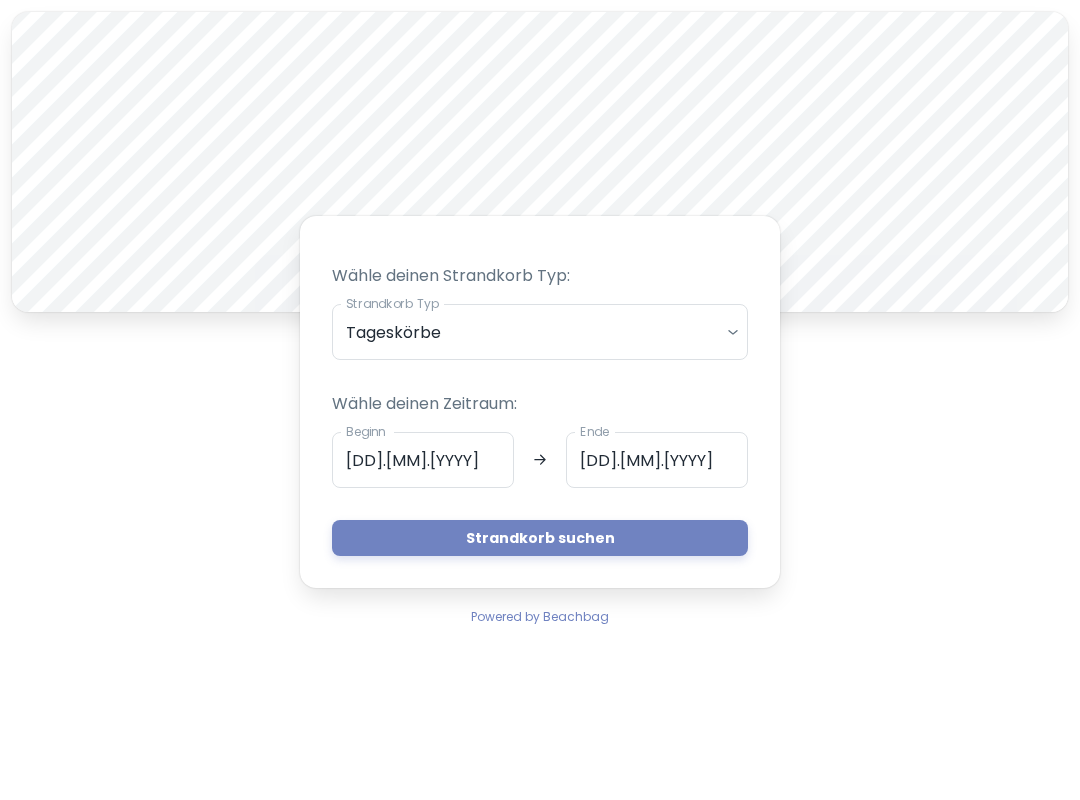 click on "Beginn [DD].[MM].[YYYY] Beginn Ende [DD].[MM].[YYYY] Ende" at bounding box center [540, 460] 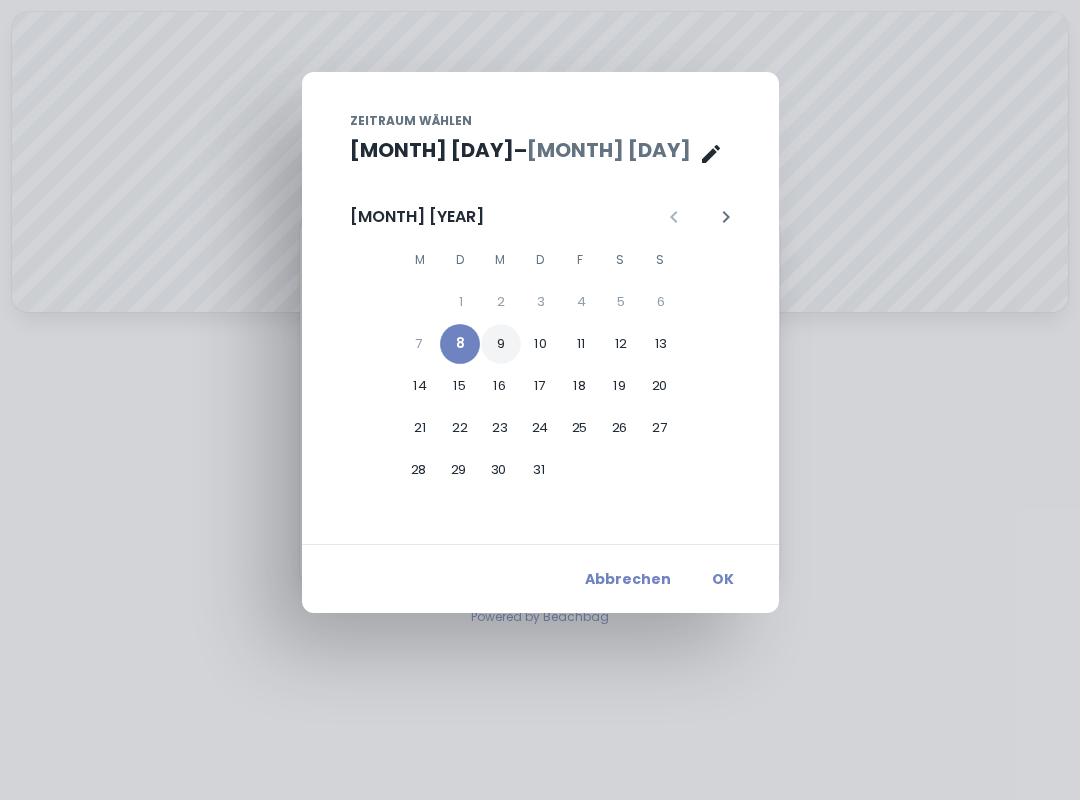 click on "9" at bounding box center (501, 302) 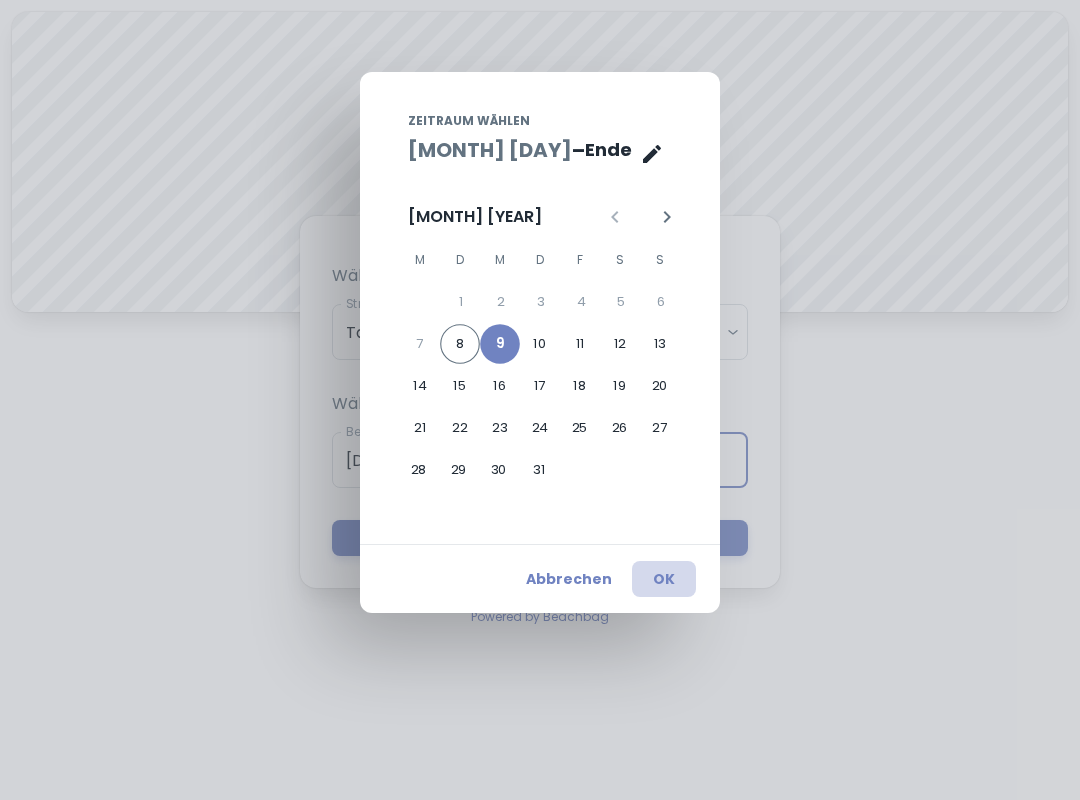 click on "OK" at bounding box center (664, 579) 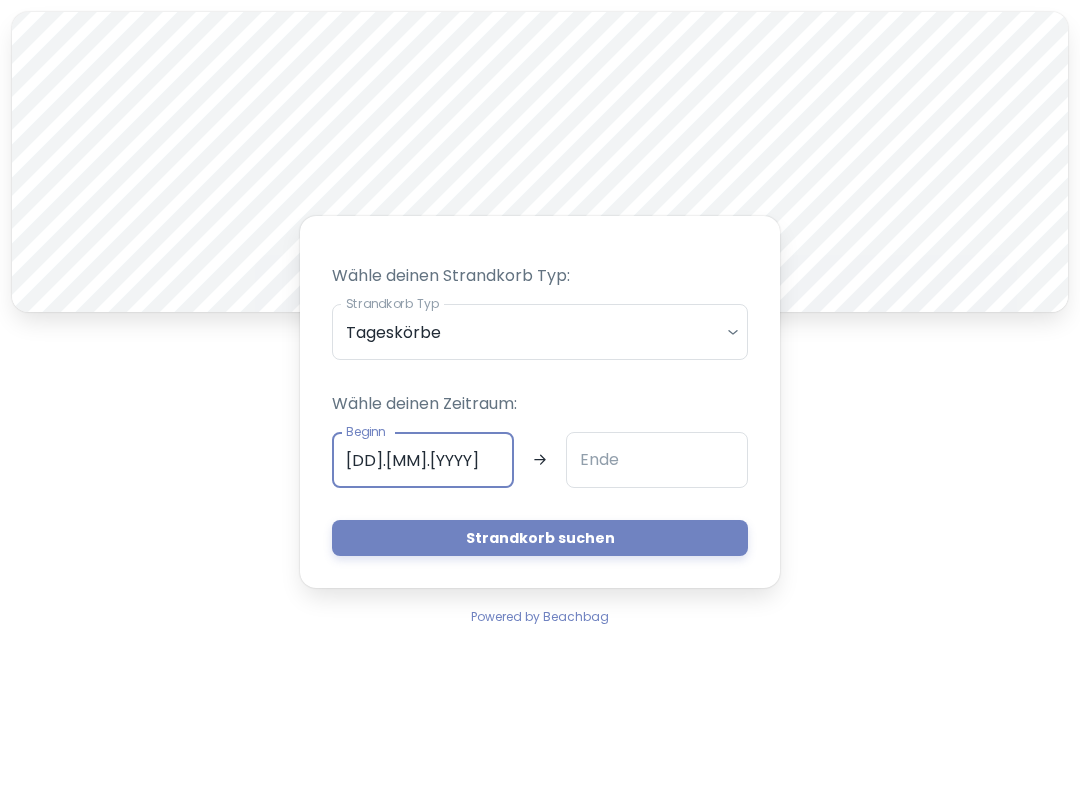 click on "Ende" at bounding box center (657, 460) 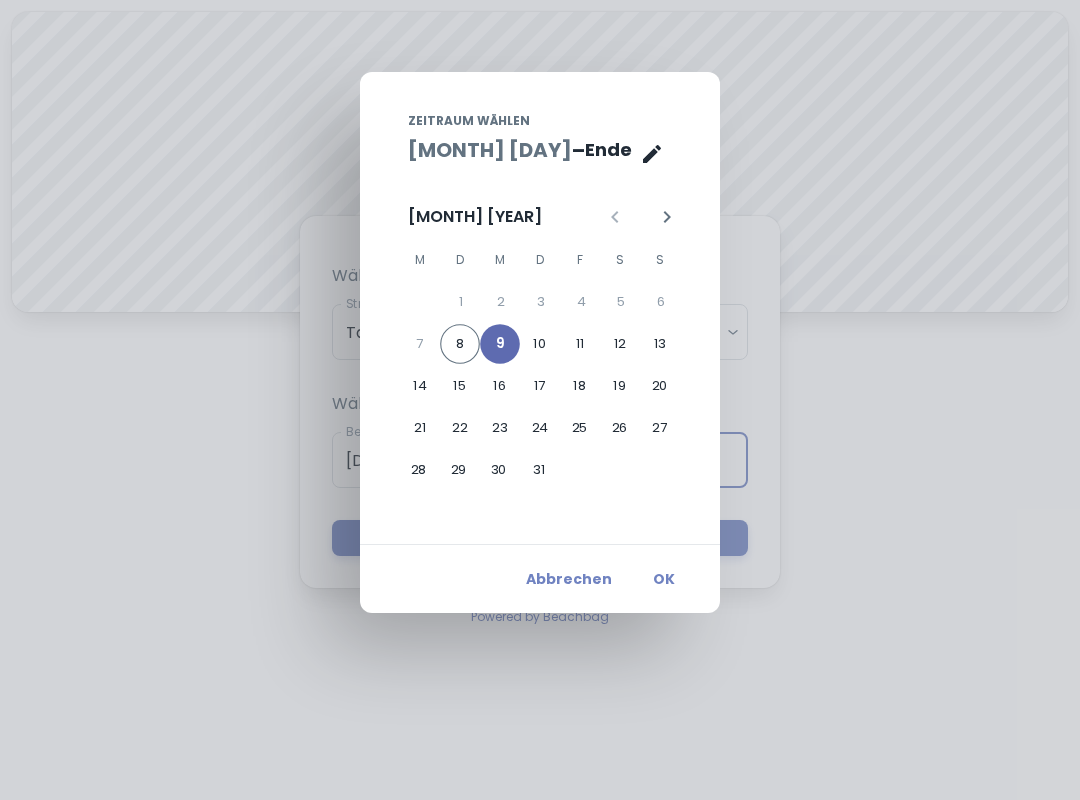 click on "9" at bounding box center [500, 344] 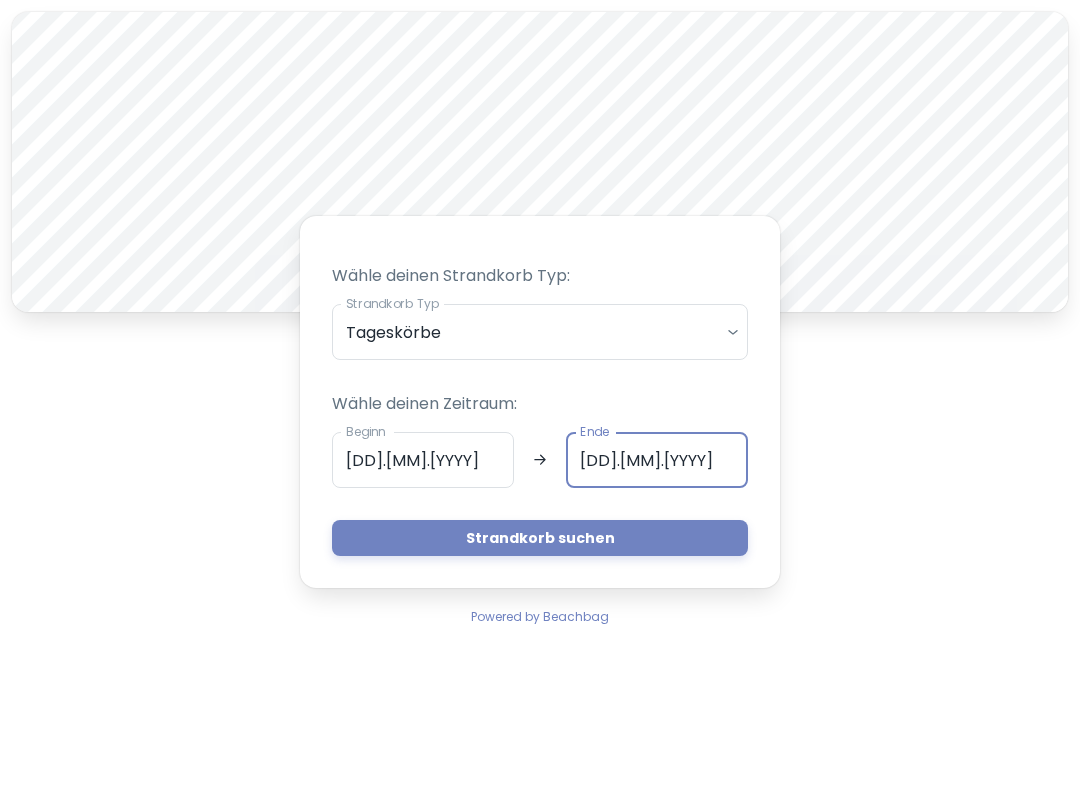 click on "Strandkorb suchen" at bounding box center [540, 538] 